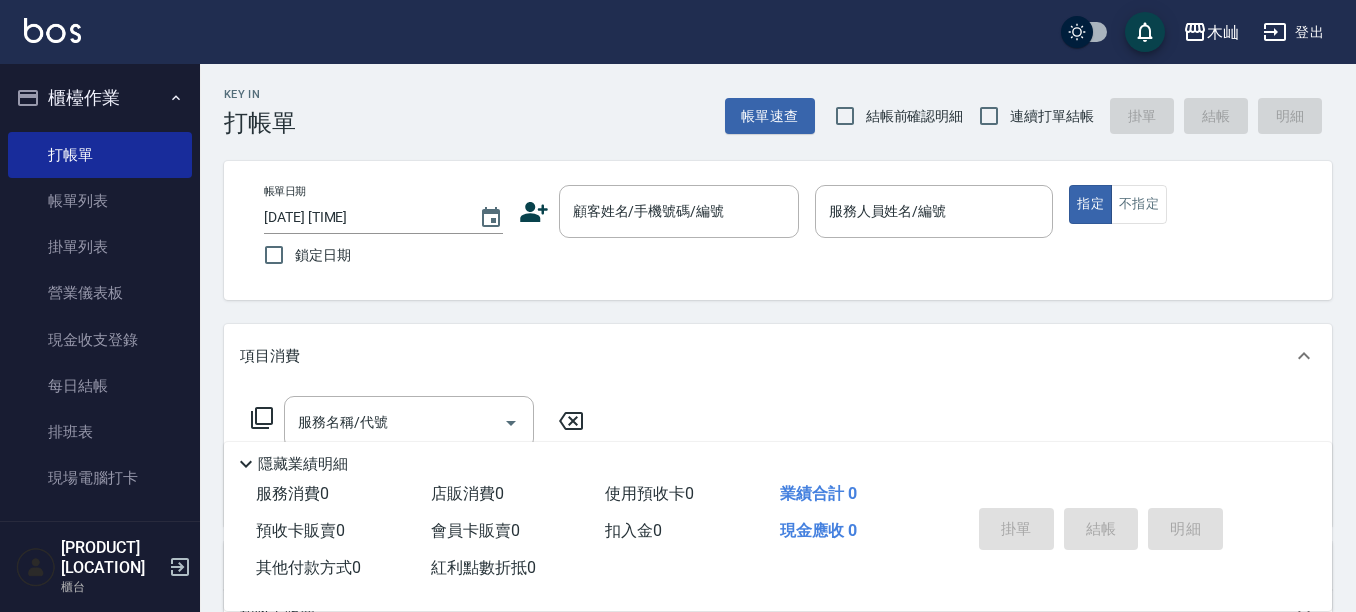 scroll, scrollTop: 0, scrollLeft: 0, axis: both 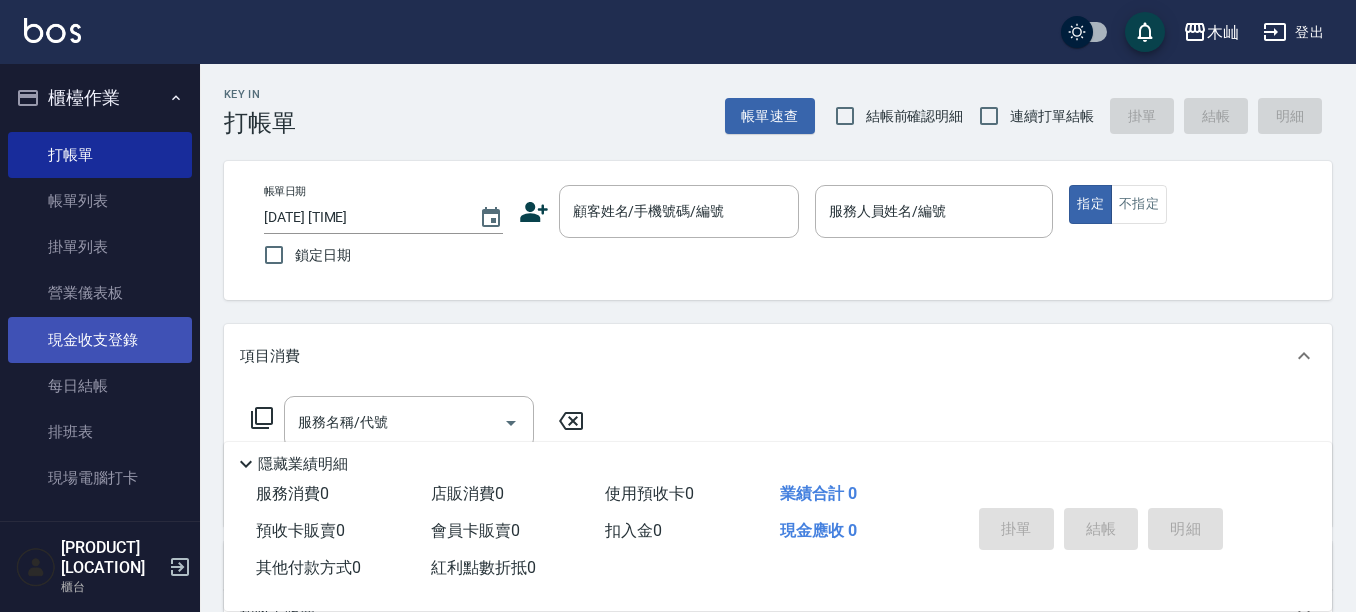 click on "現金收支登錄" at bounding box center [100, 340] 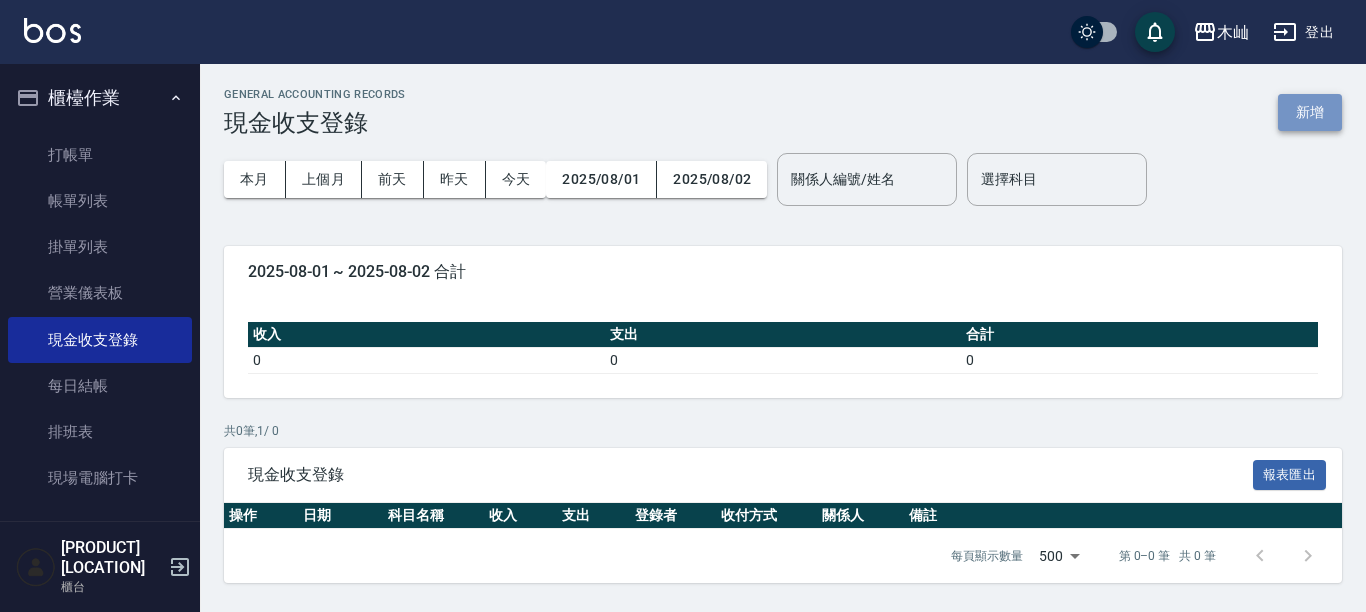 click on "新增" at bounding box center (1310, 112) 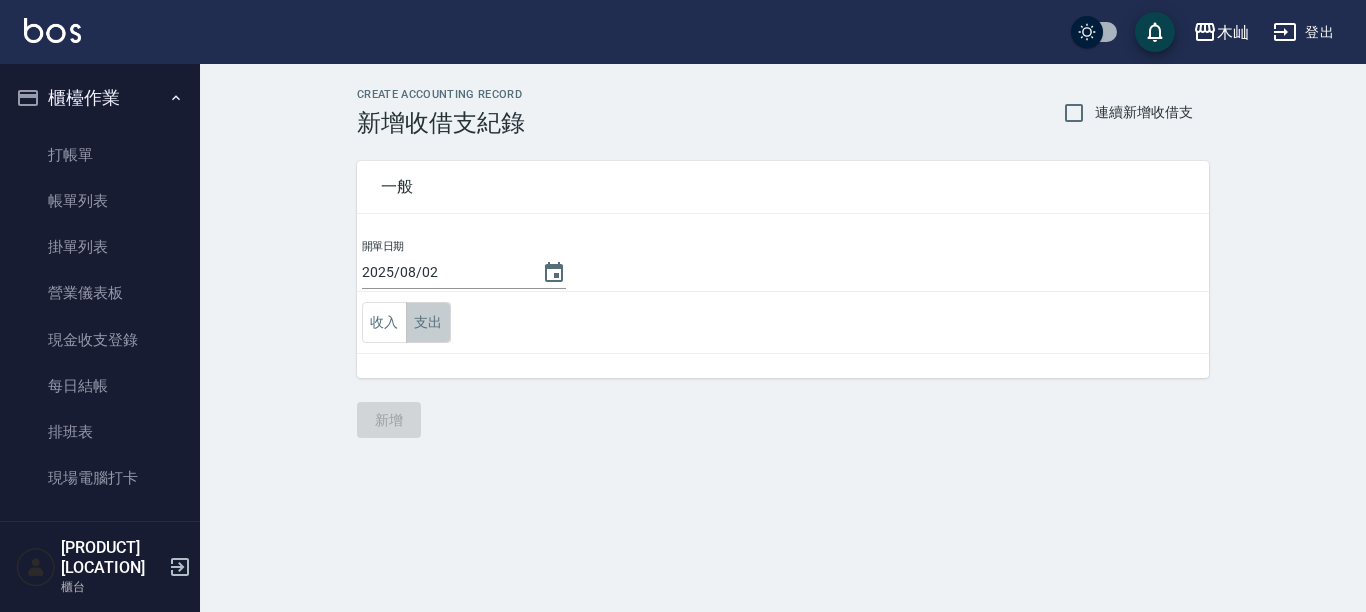 click on "支出" at bounding box center (428, 322) 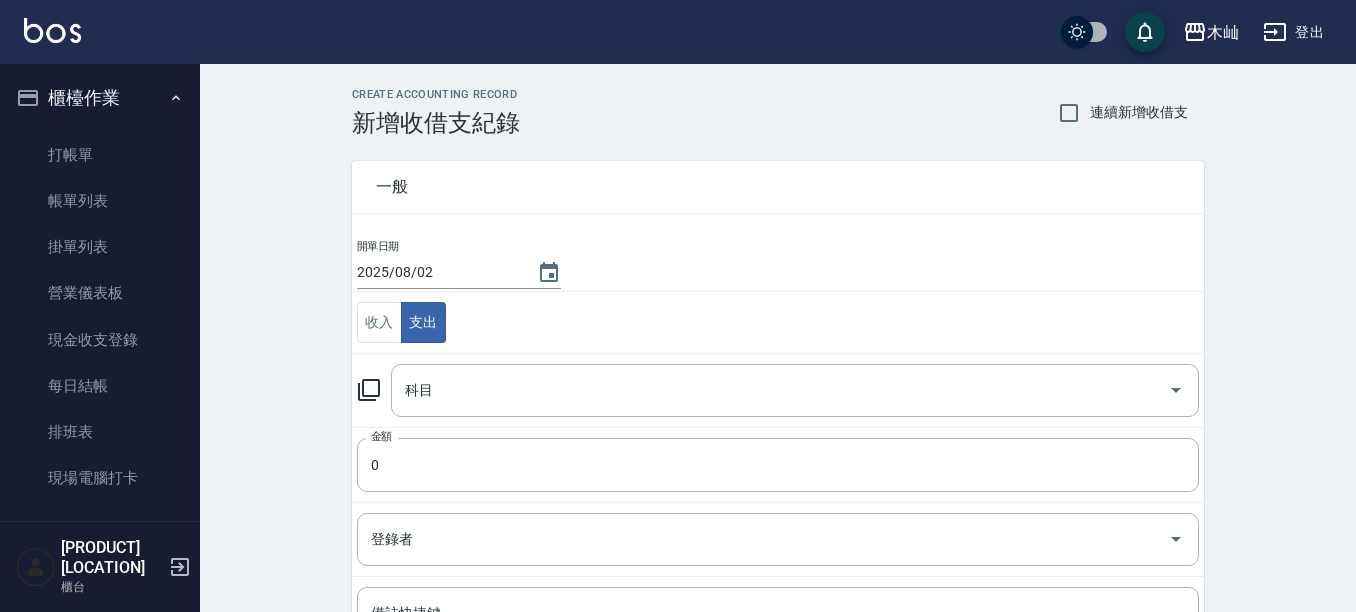 click 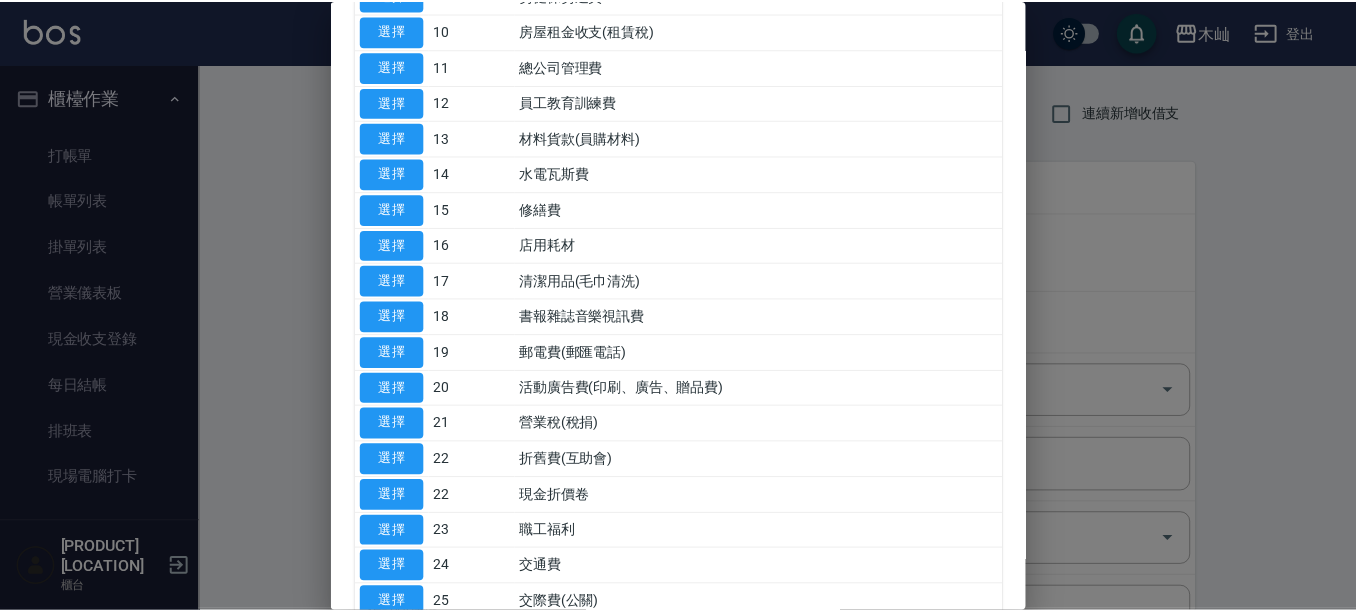 scroll, scrollTop: 500, scrollLeft: 0, axis: vertical 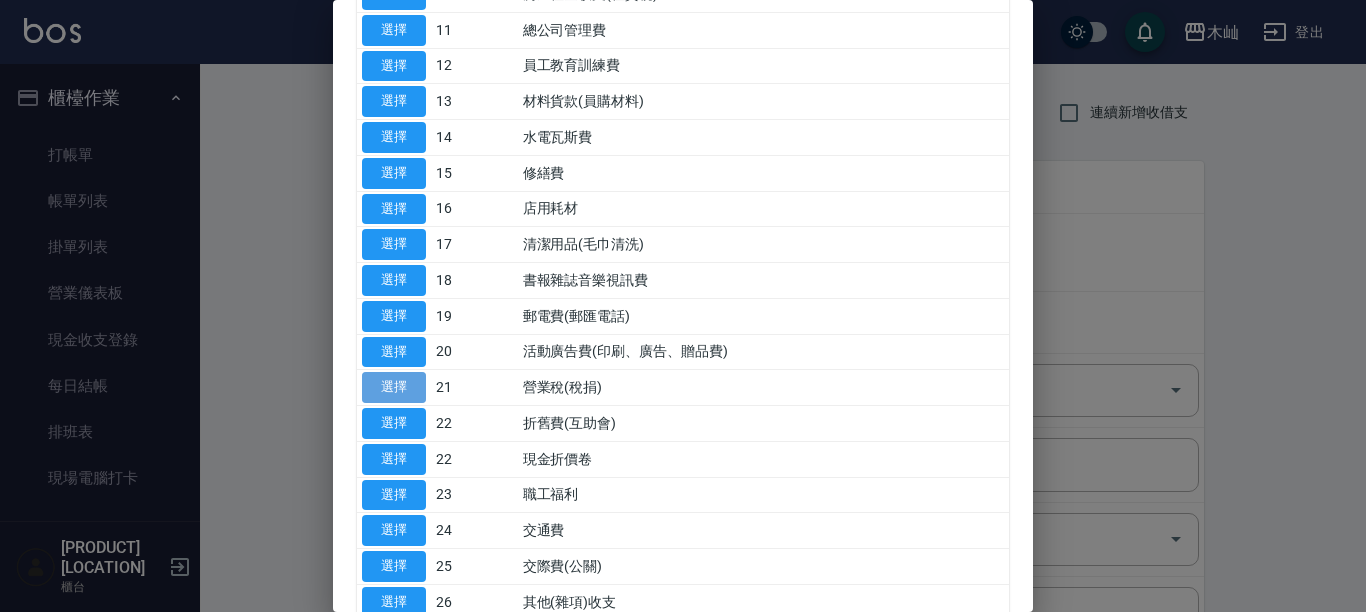 click on "選擇" at bounding box center [394, 387] 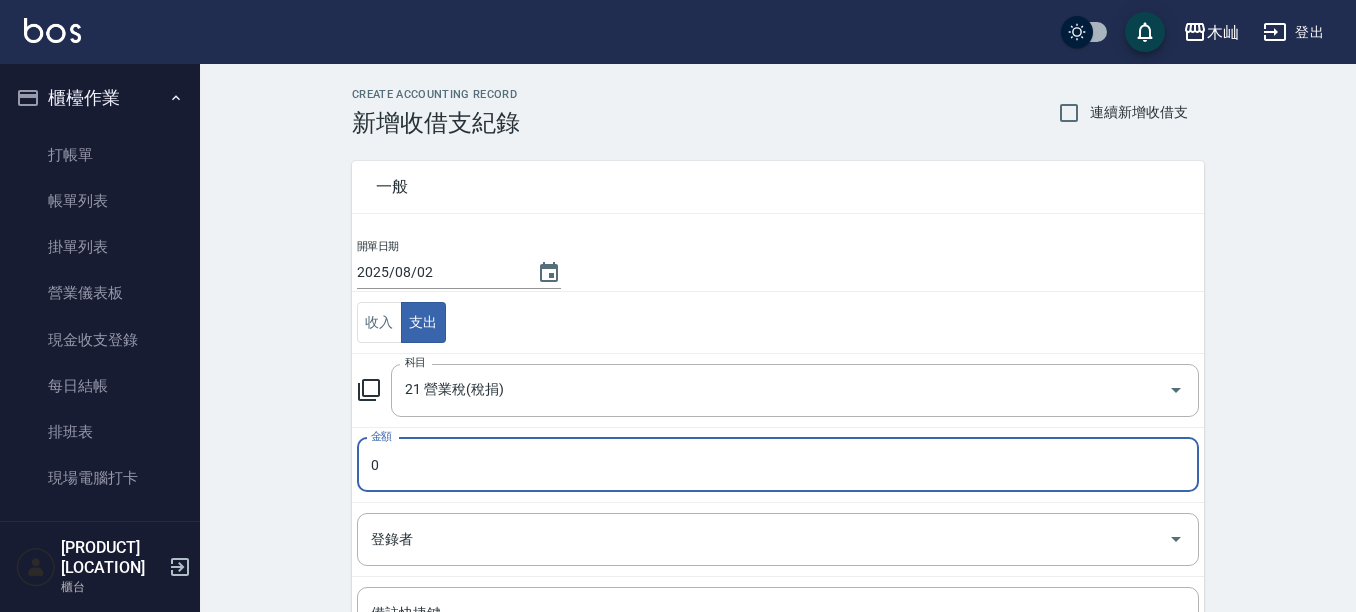 click on "0" at bounding box center [778, 465] 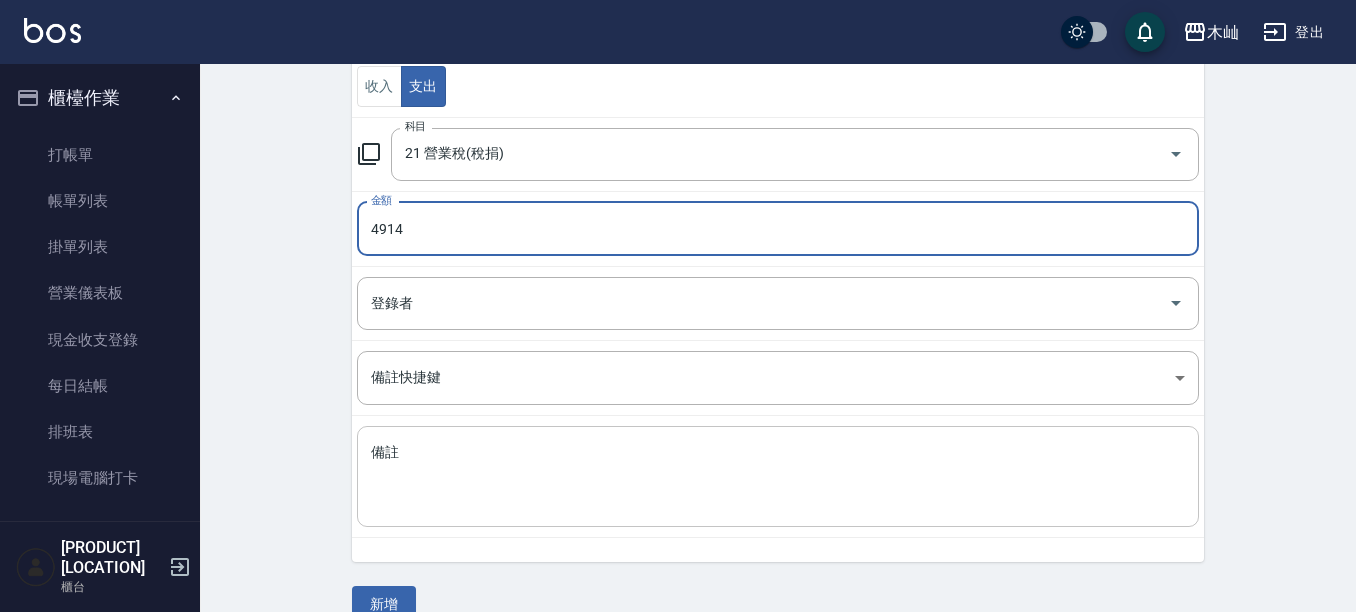scroll, scrollTop: 271, scrollLeft: 0, axis: vertical 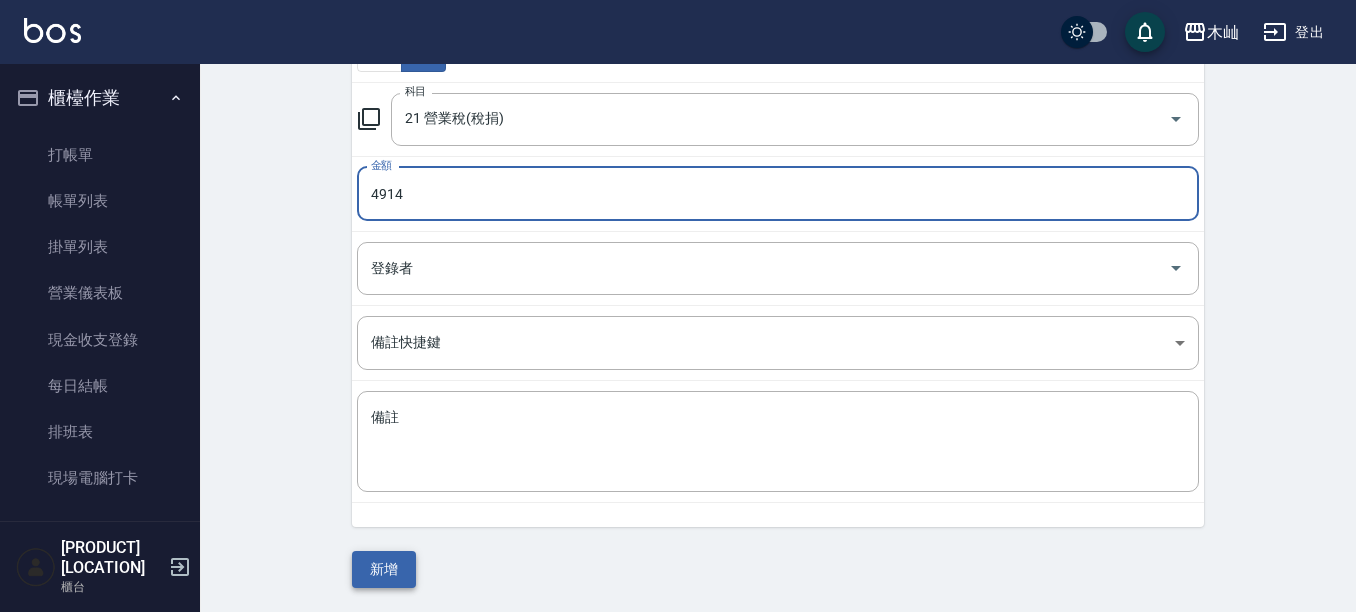 type on "4914" 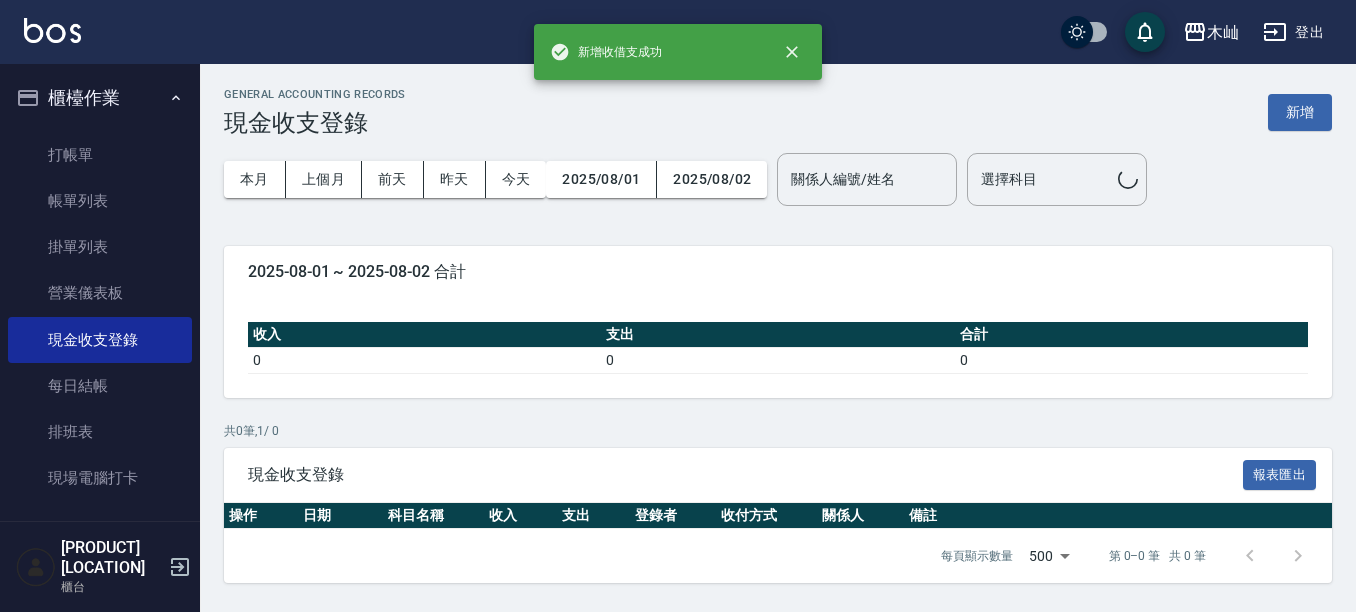 scroll, scrollTop: 0, scrollLeft: 0, axis: both 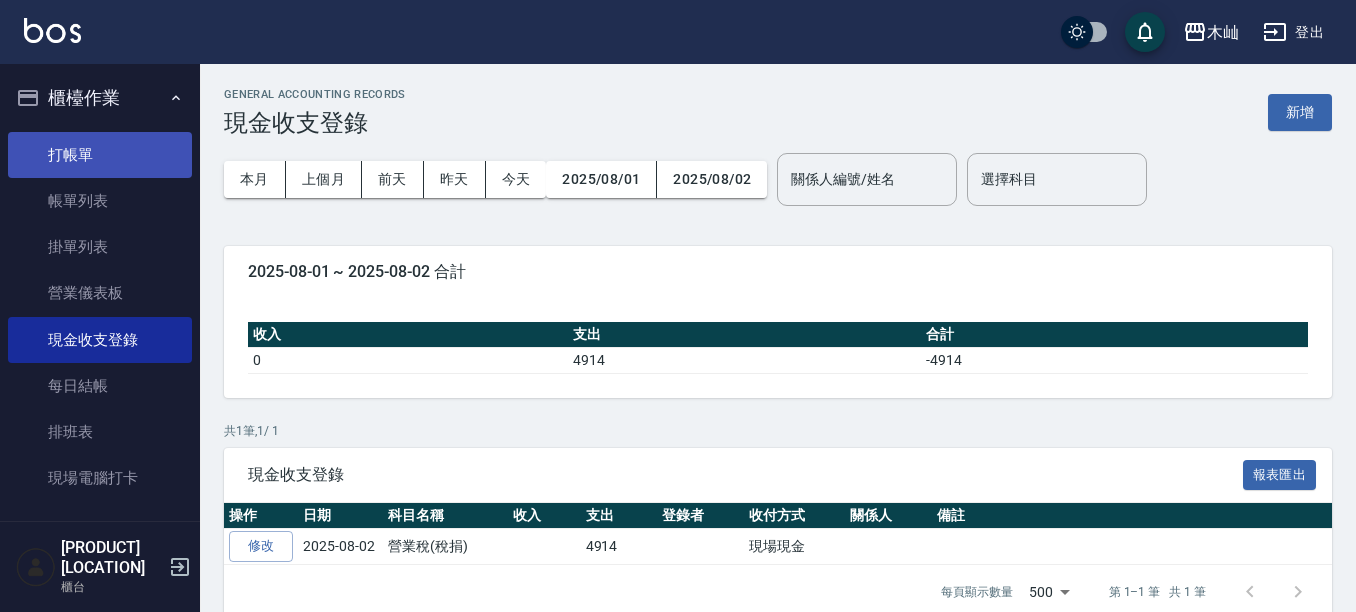 click on "打帳單" at bounding box center [100, 155] 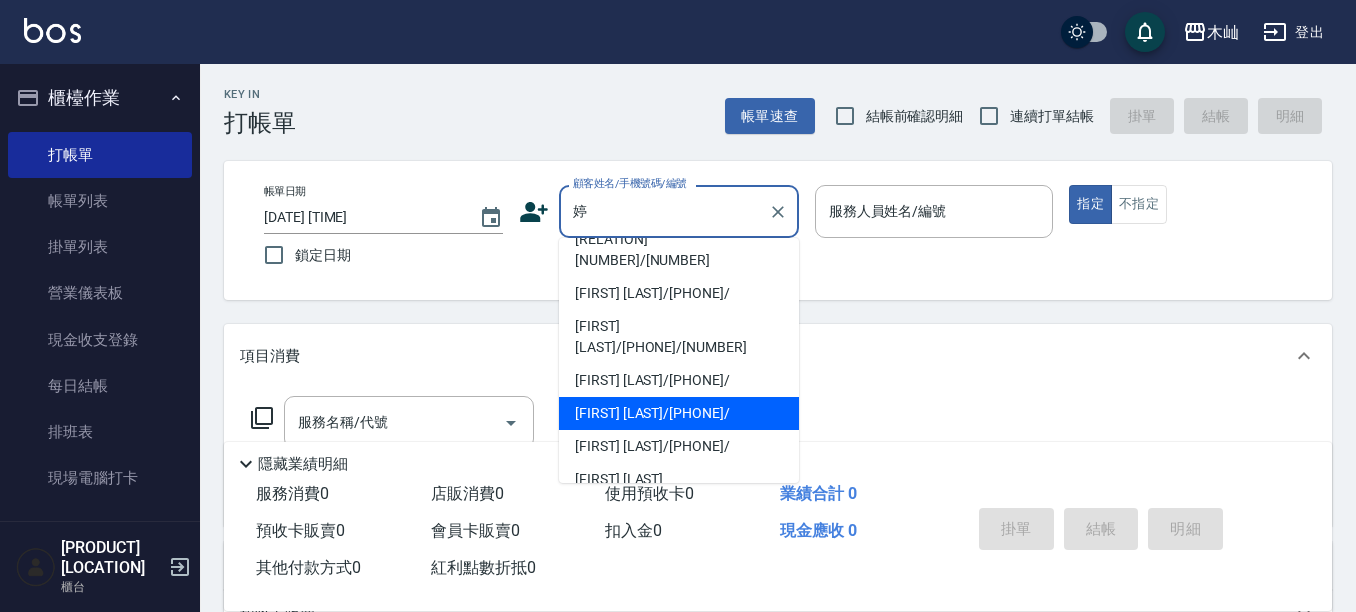 scroll, scrollTop: 100, scrollLeft: 0, axis: vertical 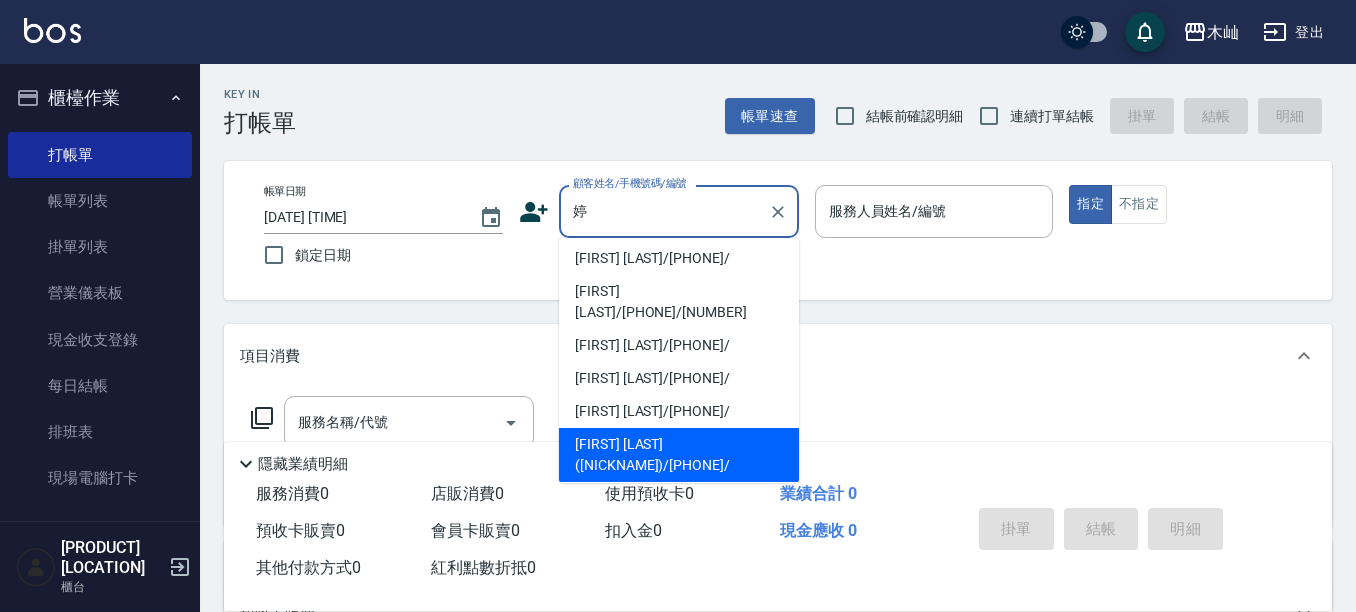 click on "[FIRST] [LAST]([NICKNAME])/[PHONE]/" at bounding box center [679, 455] 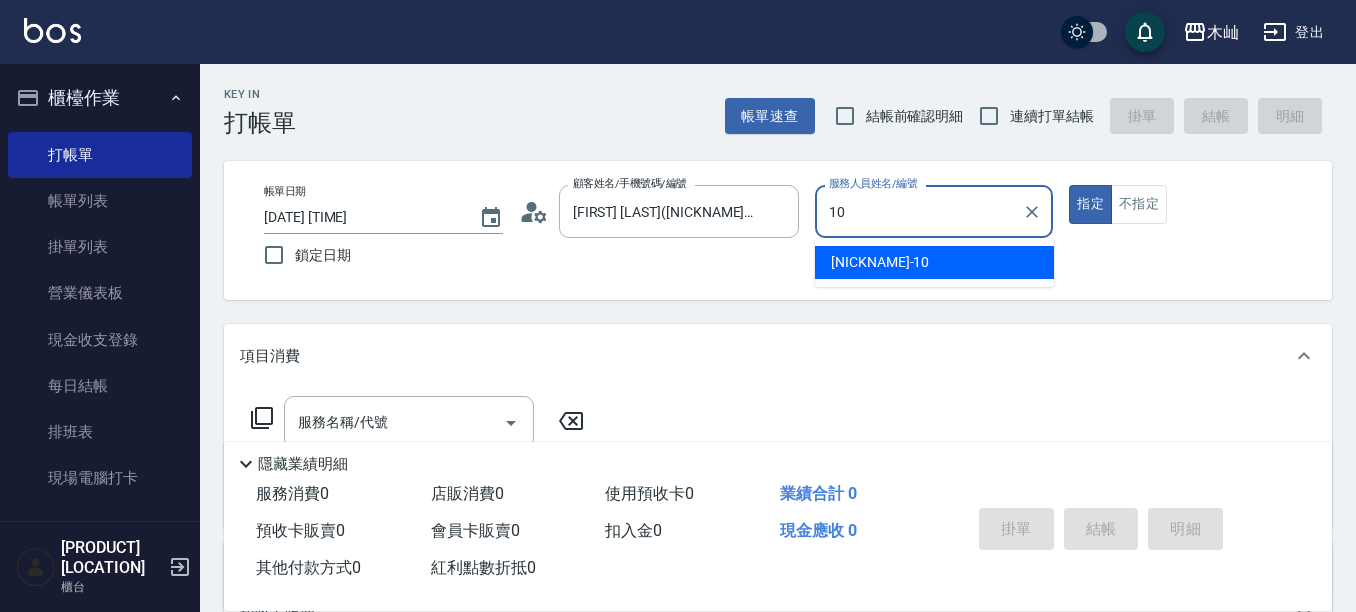 type on "[NICKNAME]-[PHONE]" 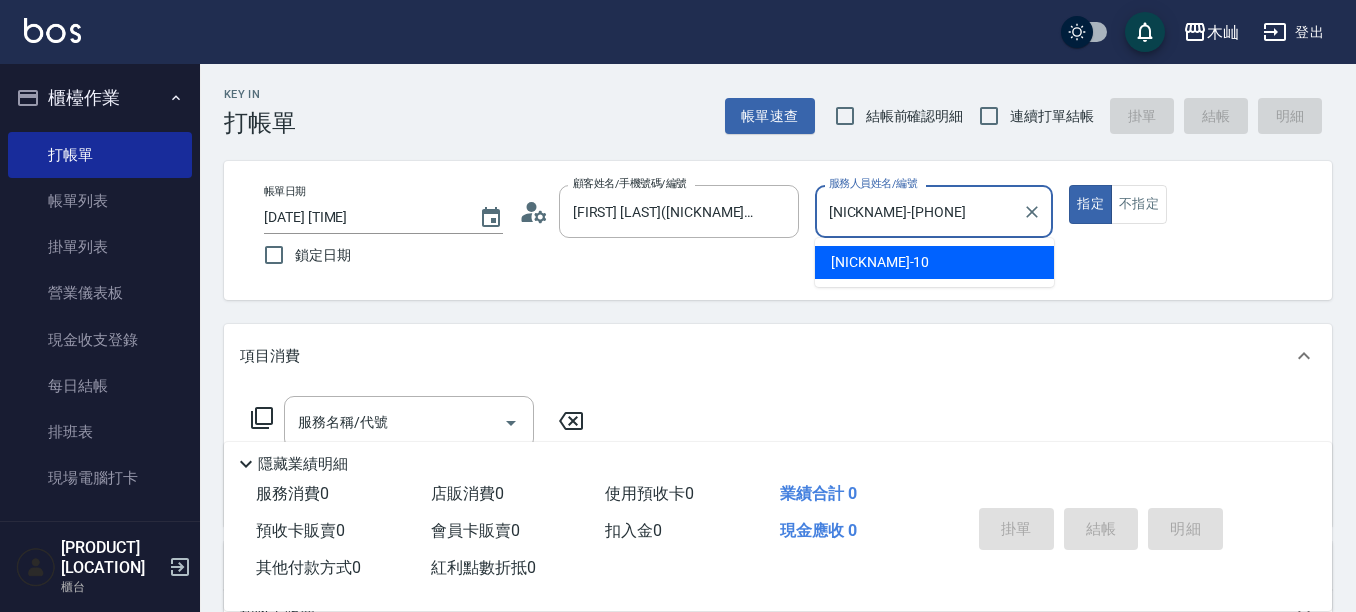 type on "true" 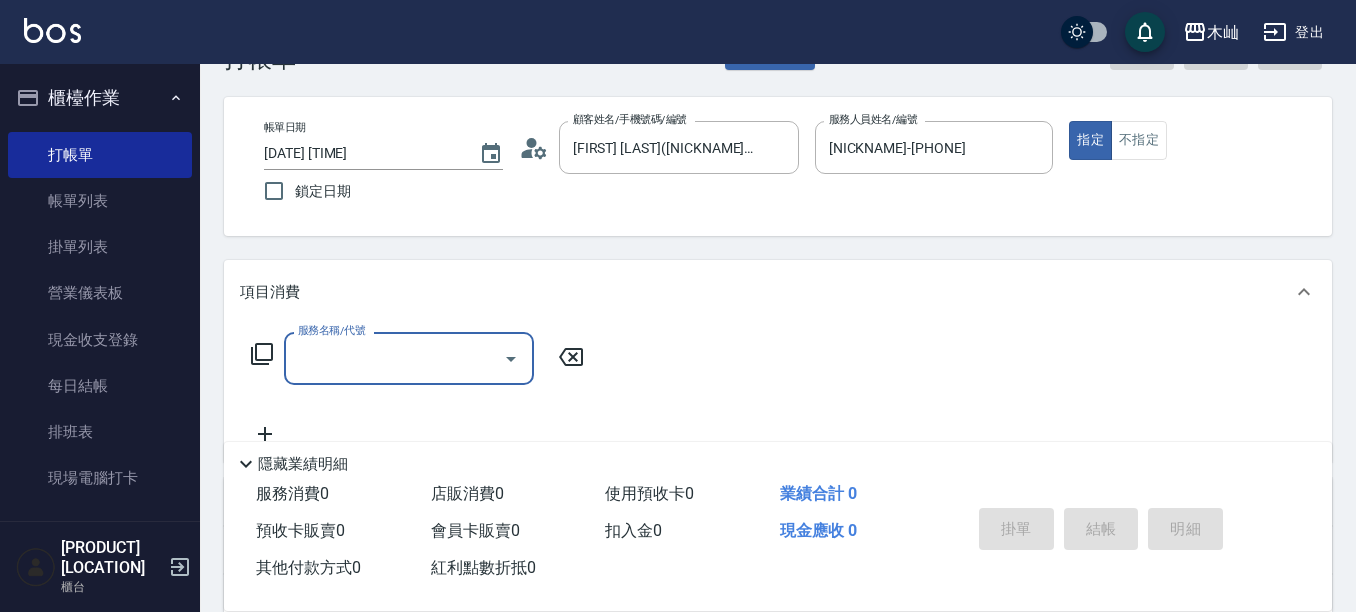 scroll, scrollTop: 100, scrollLeft: 0, axis: vertical 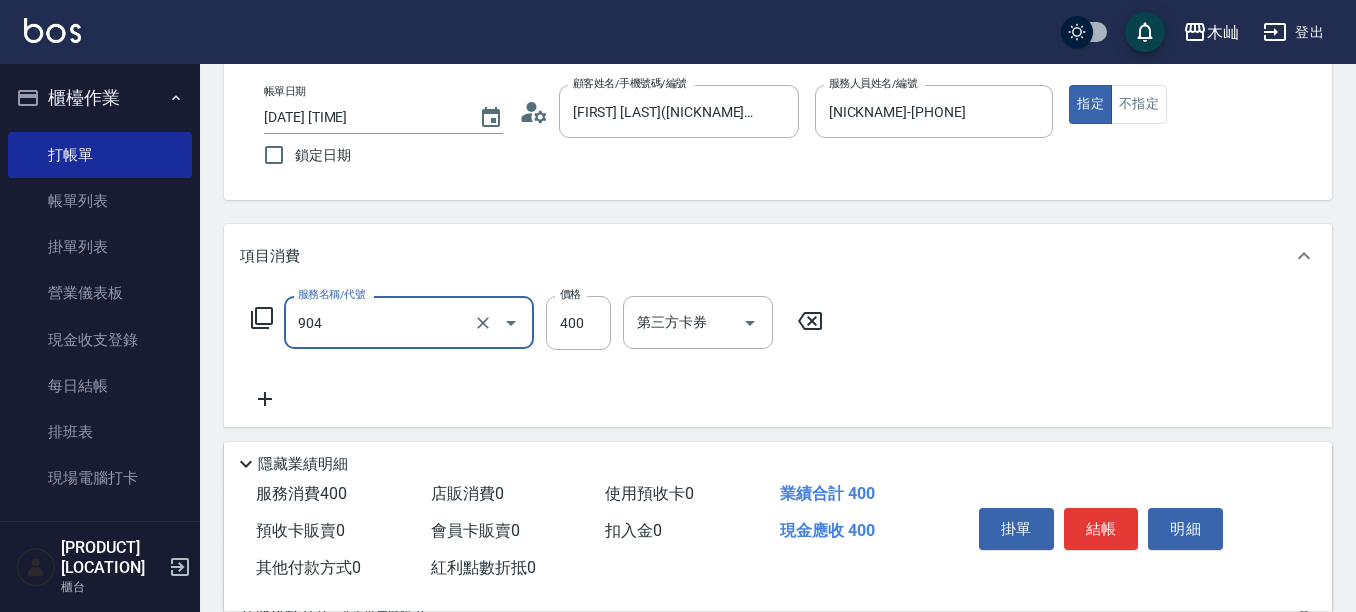 type on "精油洗+瞬護([NUMBER])" 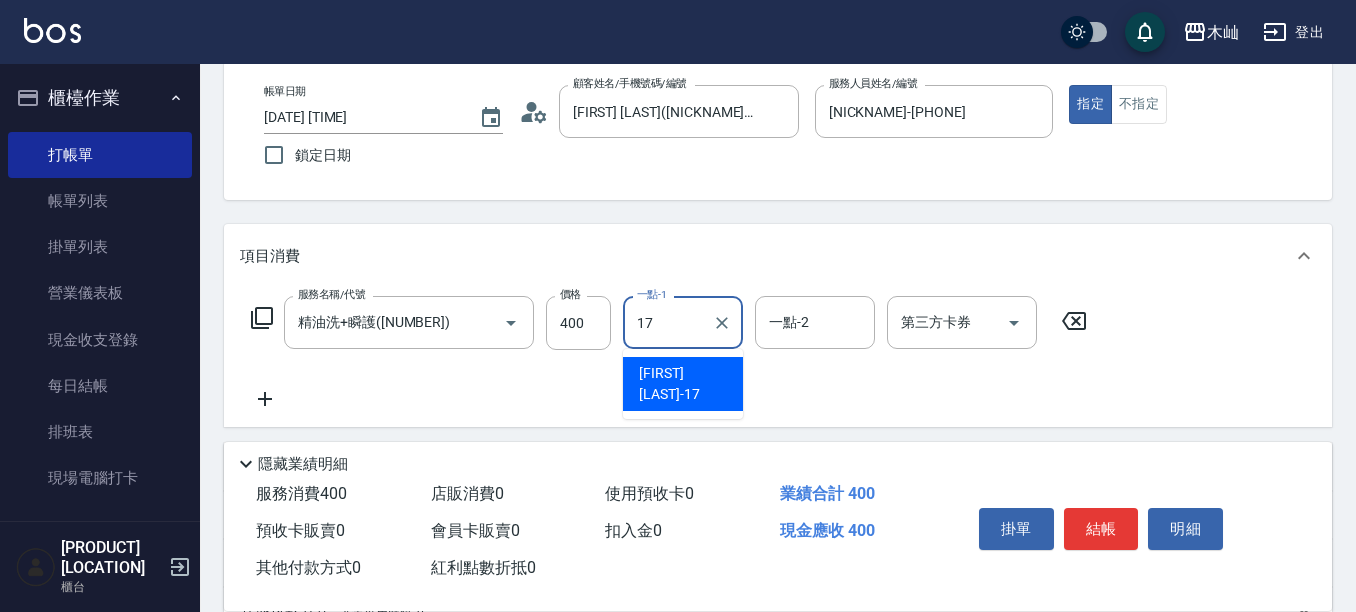 type on "[FIRST] [LAST]-[NUMBER]" 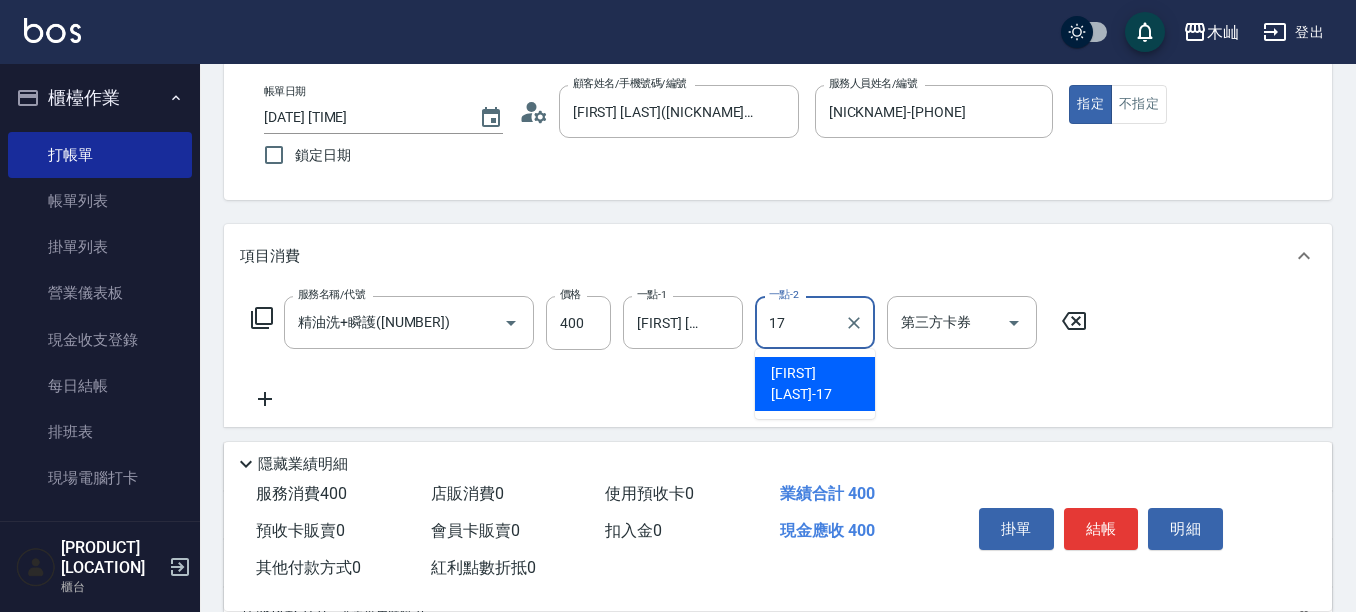 type on "[FIRST] [LAST]-[NUMBER]" 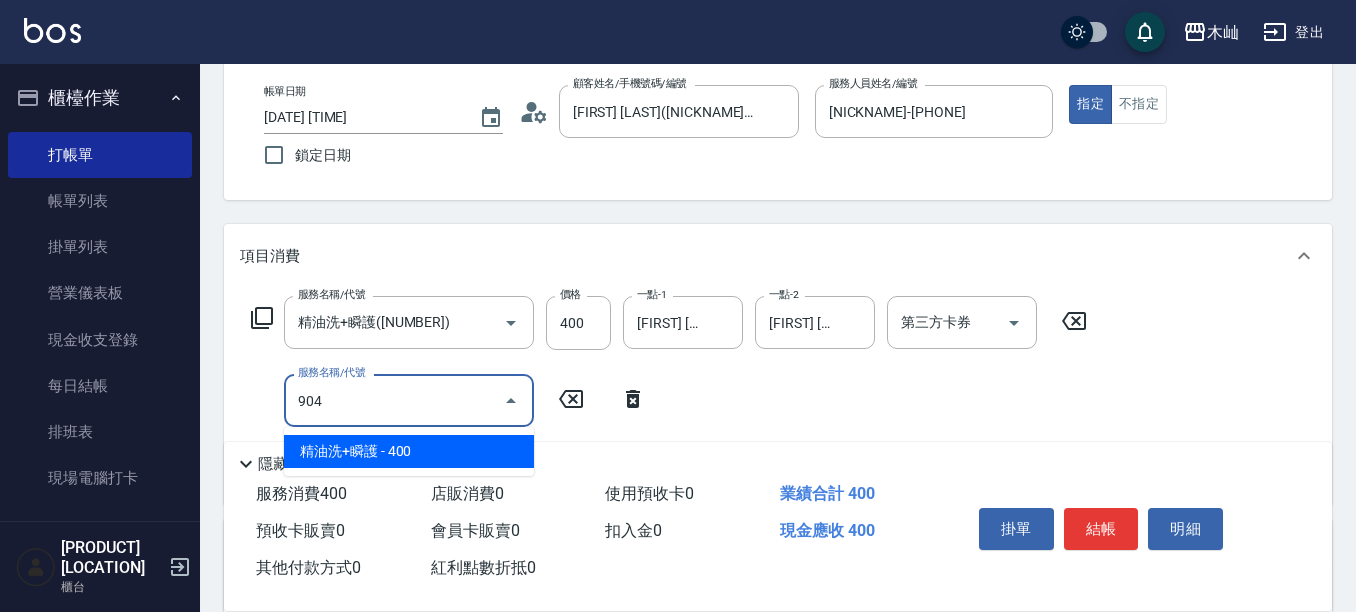 type on "精油洗+瞬護([NUMBER])" 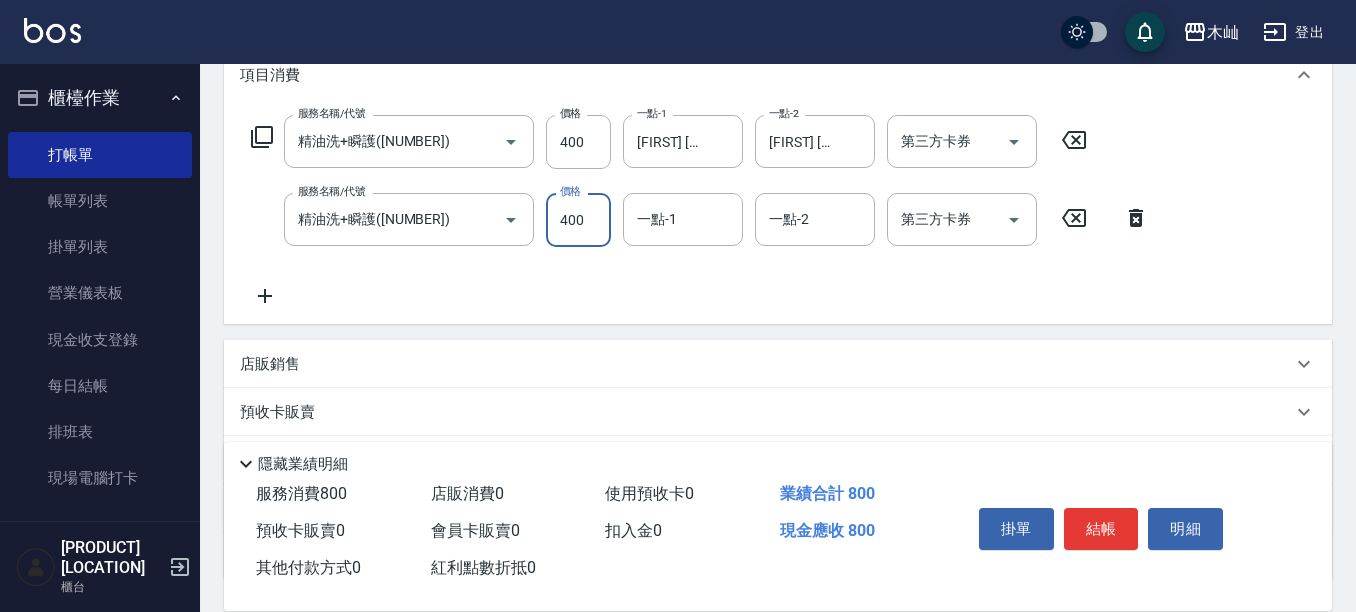 scroll, scrollTop: 300, scrollLeft: 0, axis: vertical 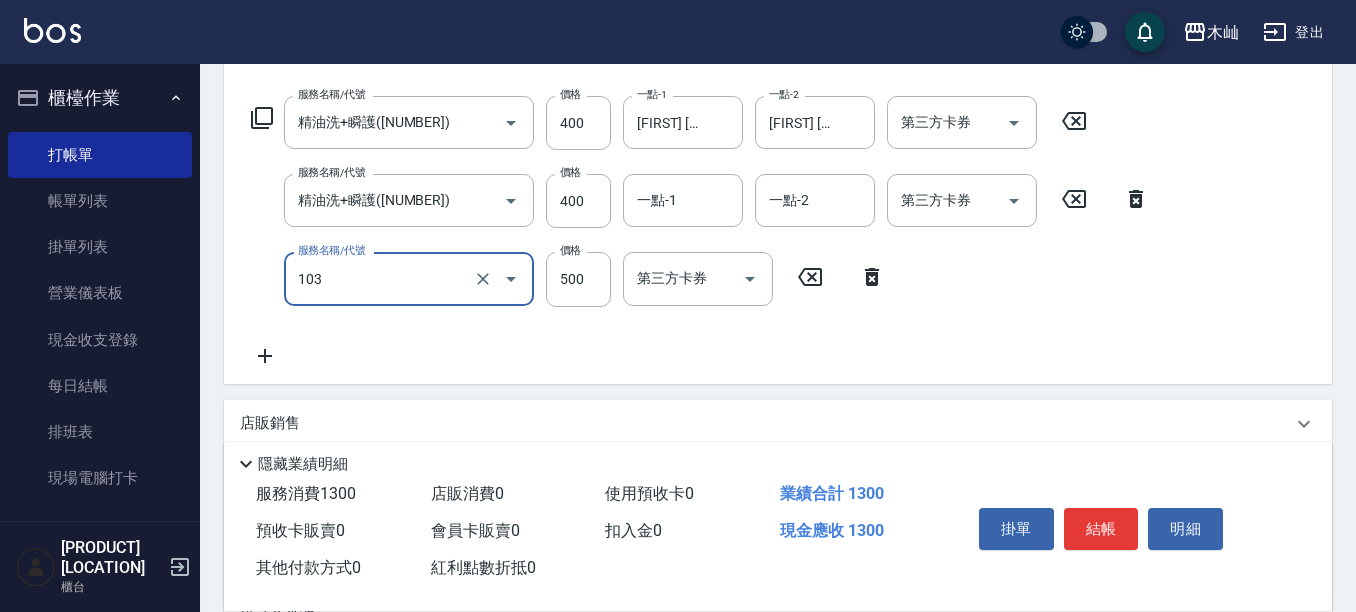 type on "[SERVICE] [PRICE]([NUMBER])" 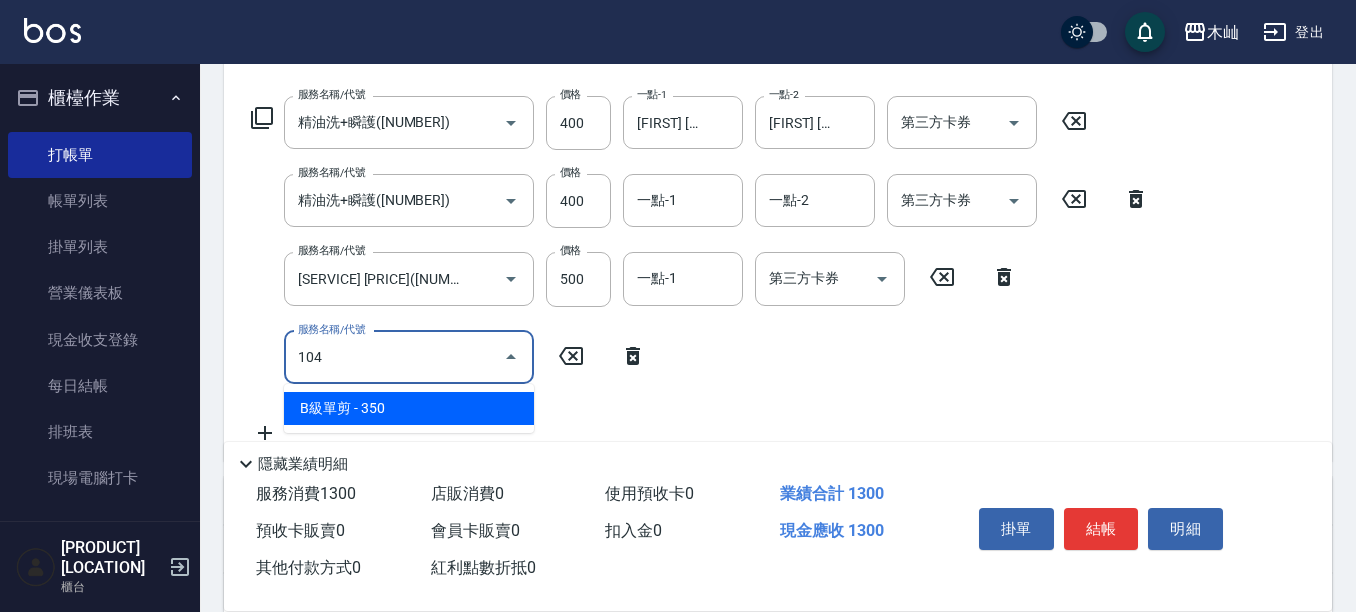type on "[SERVICE] [PRICE]([NUMBER])" 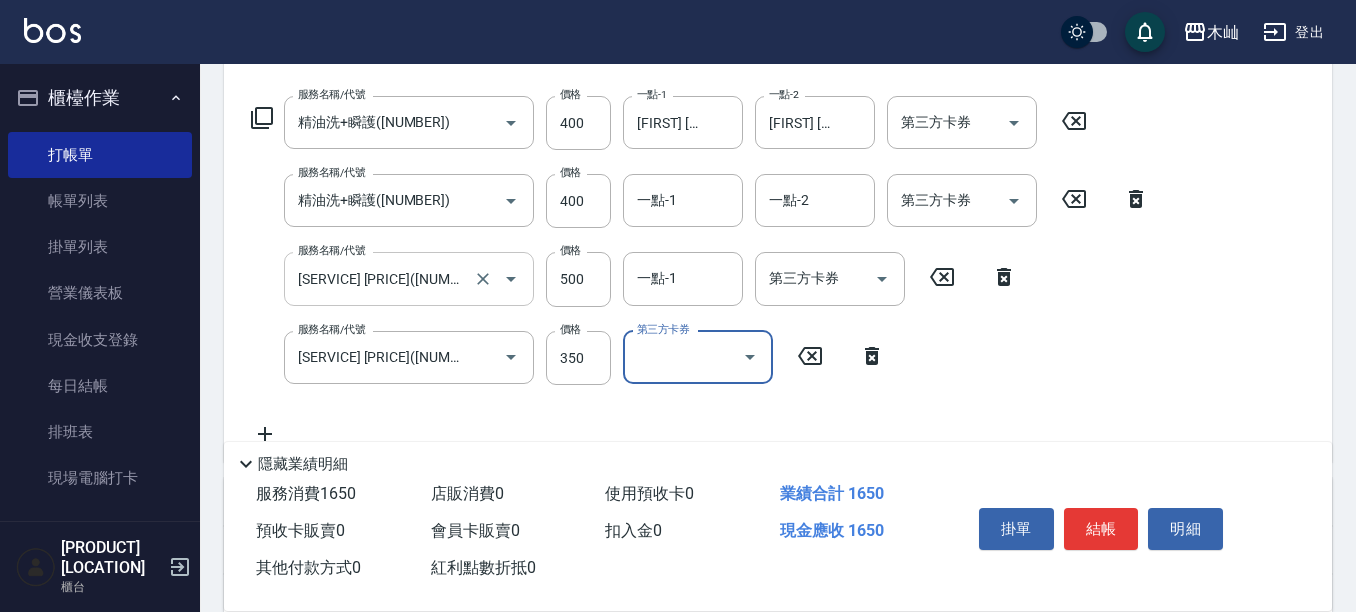 click on "[SERVICE] [PRICE]([NUMBER])" at bounding box center [381, 278] 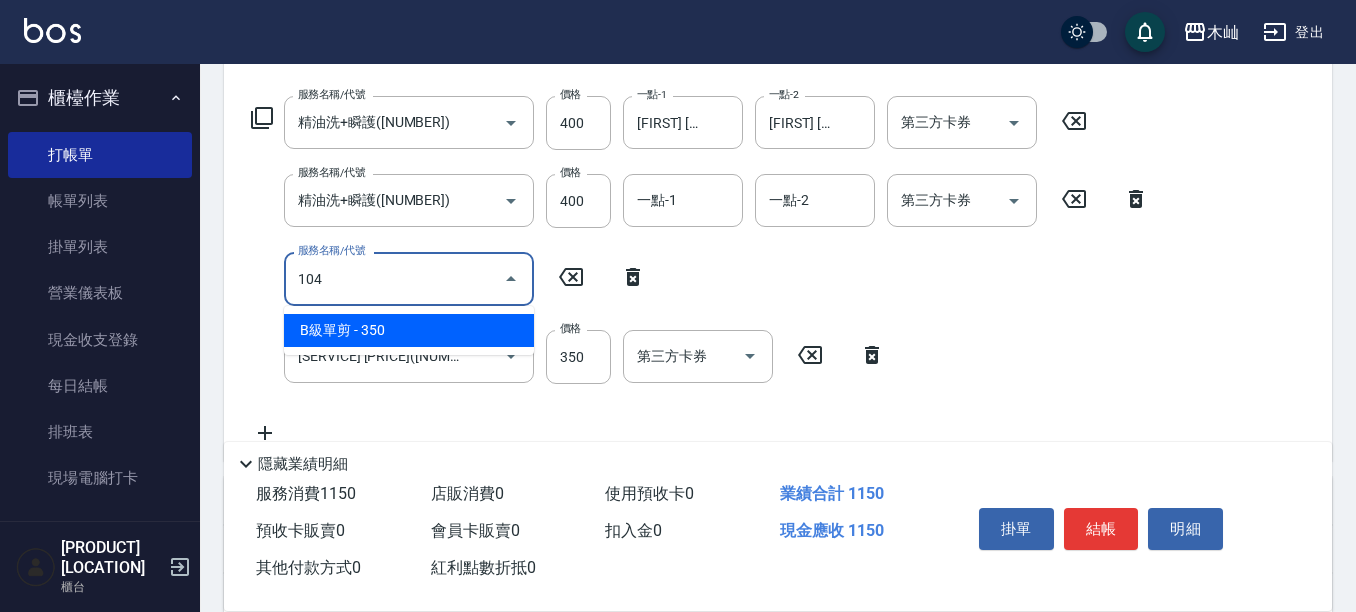 type on "[SERVICE] [PRICE]([NUMBER])" 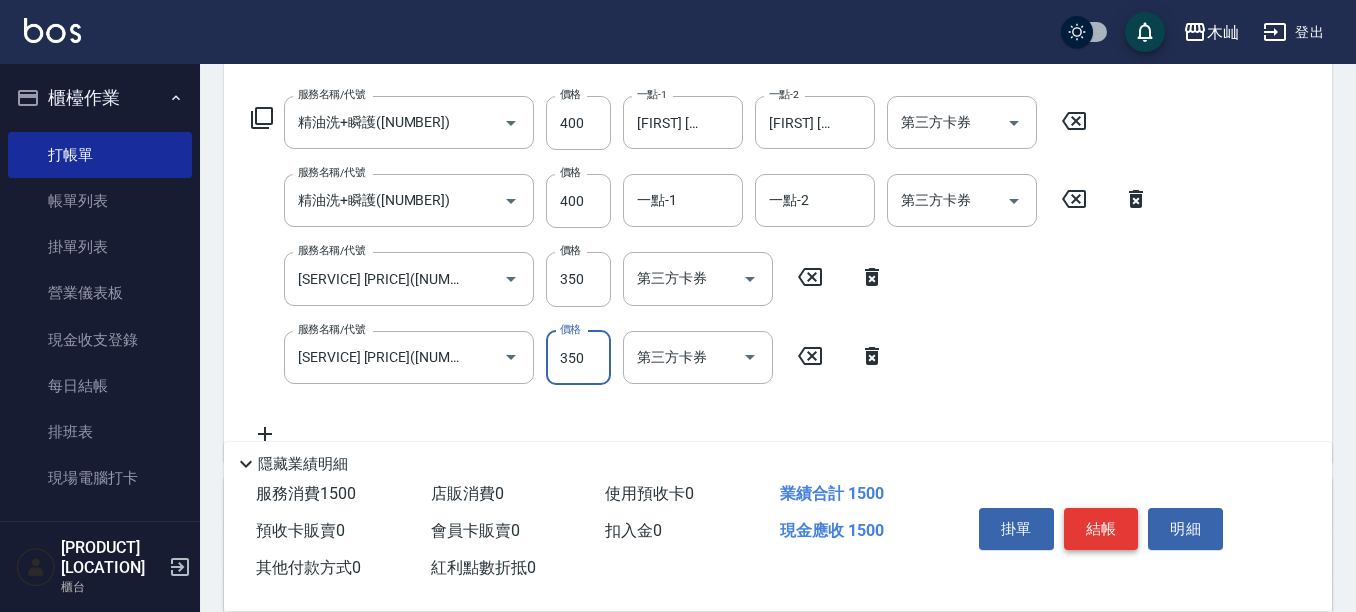 click on "結帳" at bounding box center [1101, 529] 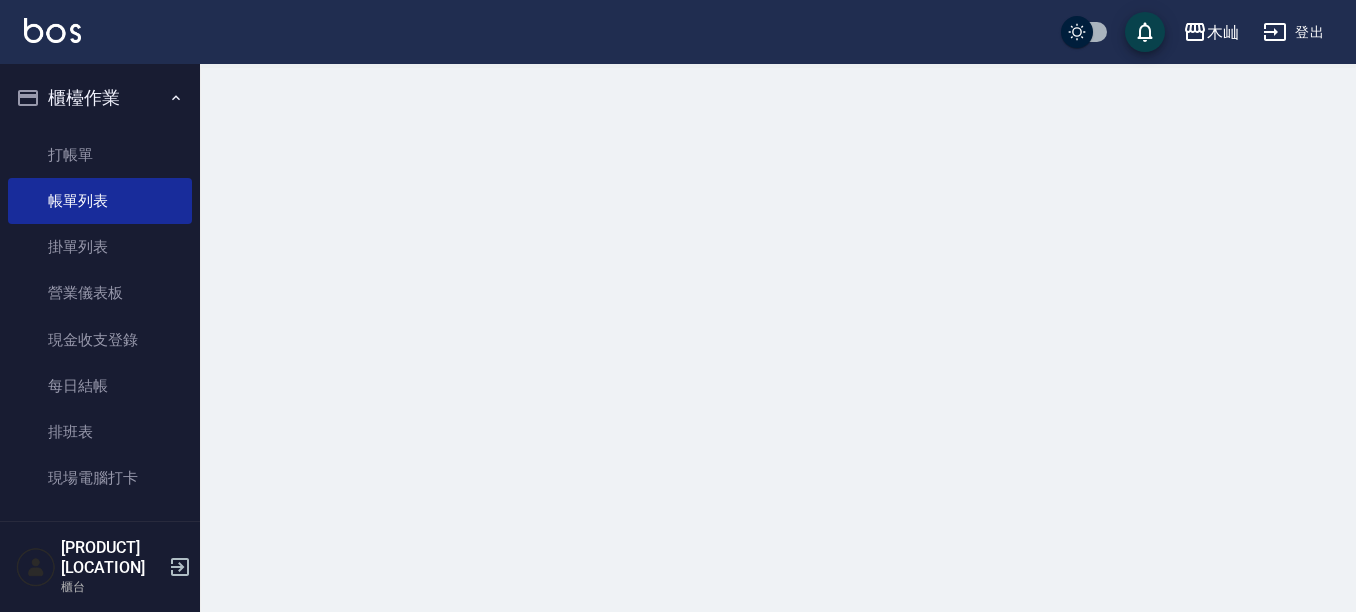 scroll, scrollTop: 0, scrollLeft: 0, axis: both 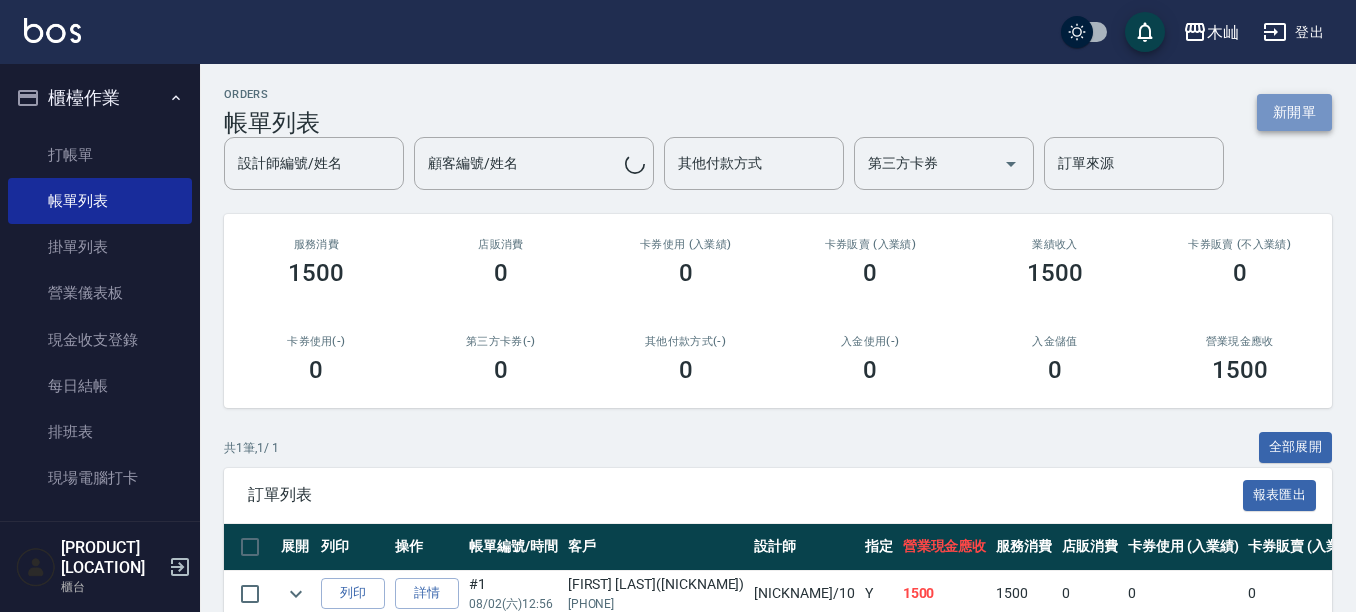 click on "新開單" at bounding box center (1294, 112) 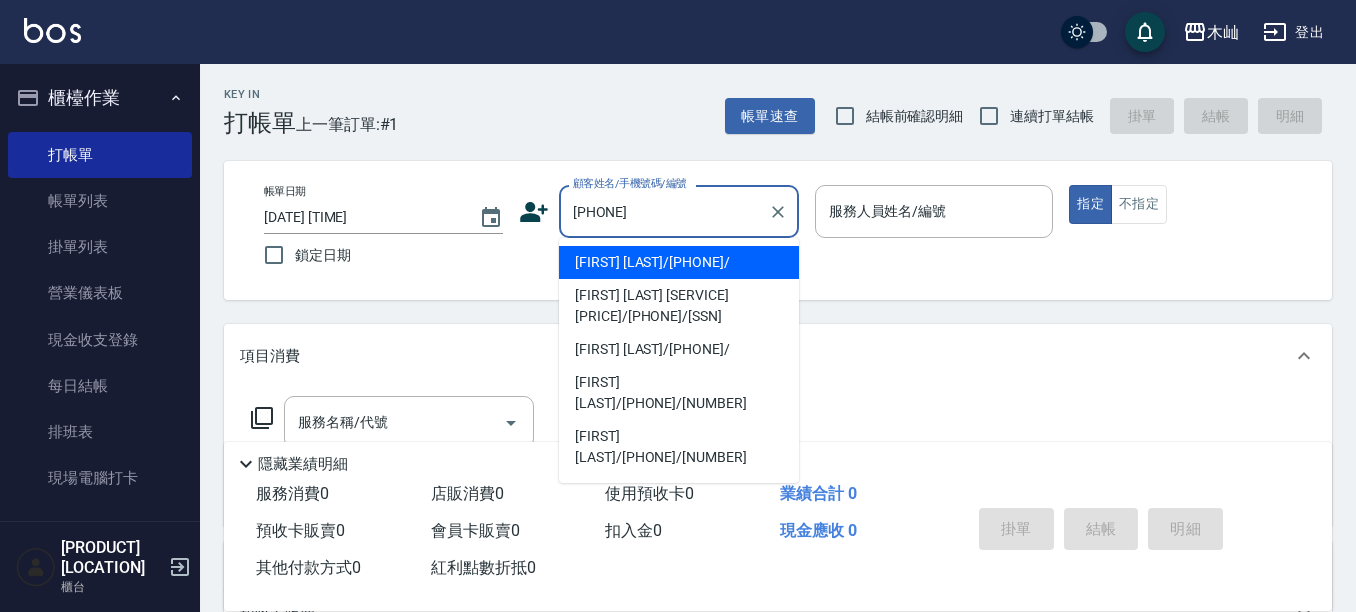 click on "[FIRST] [LAST]/[PHONE]/" at bounding box center (679, 262) 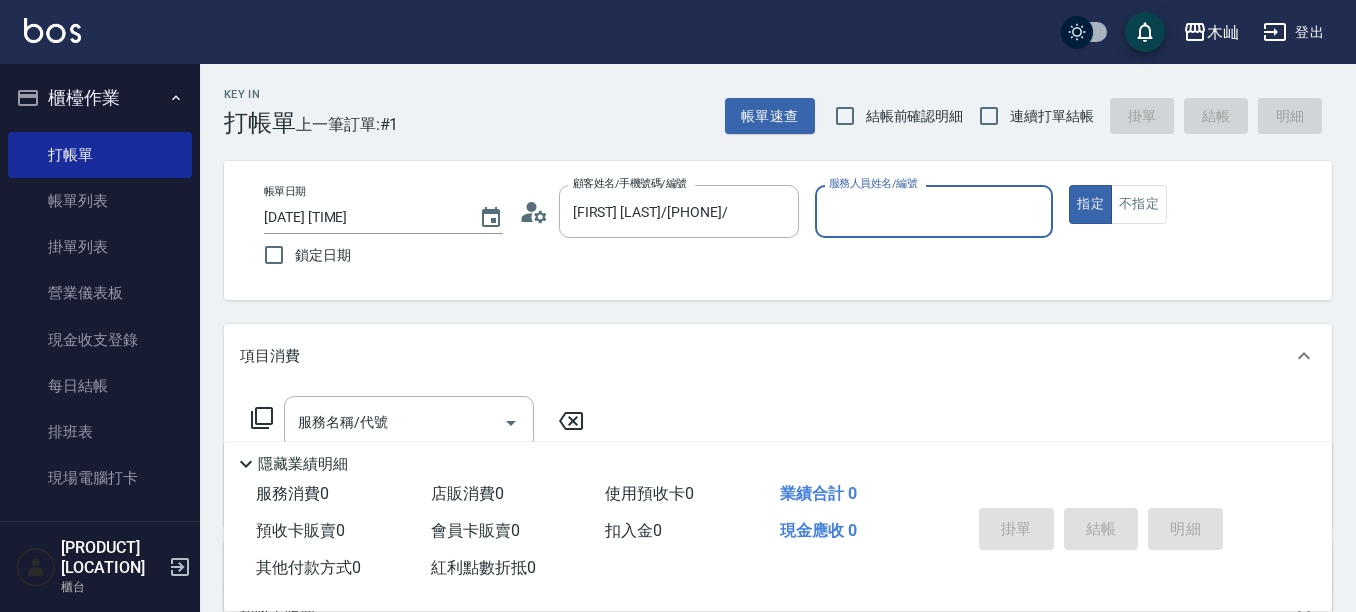 type on "[NICKNAME]-[PHONE]" 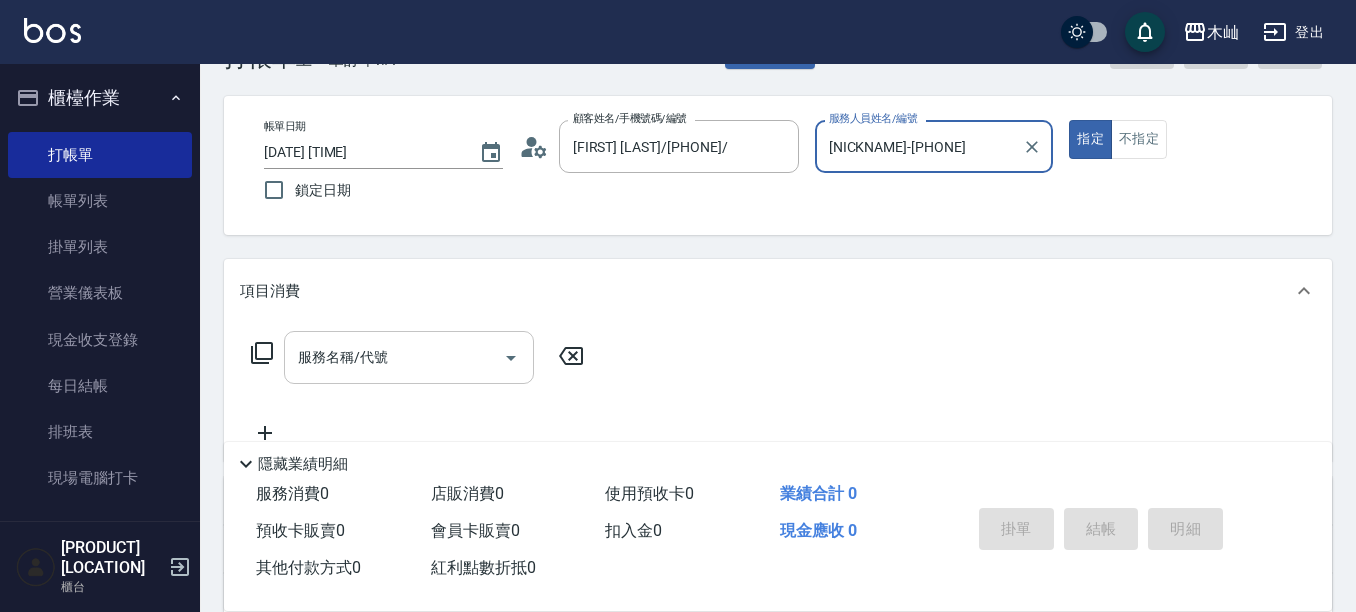 scroll, scrollTop: 100, scrollLeft: 0, axis: vertical 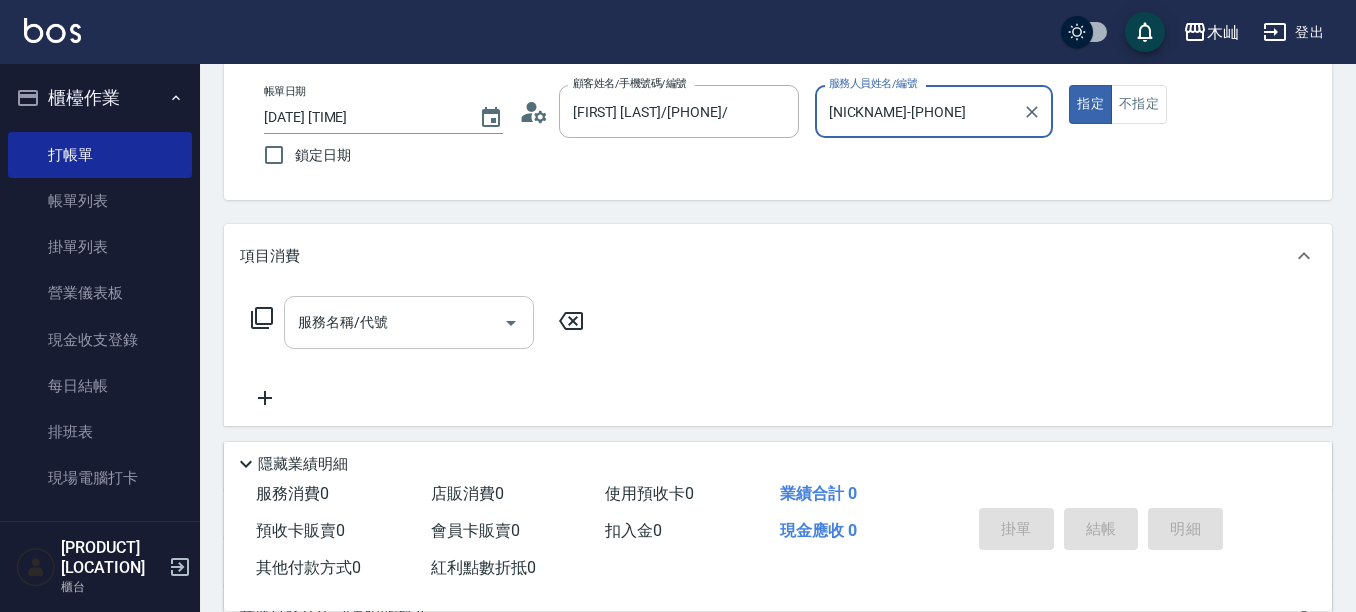 click on "服務名稱/代號" at bounding box center (394, 322) 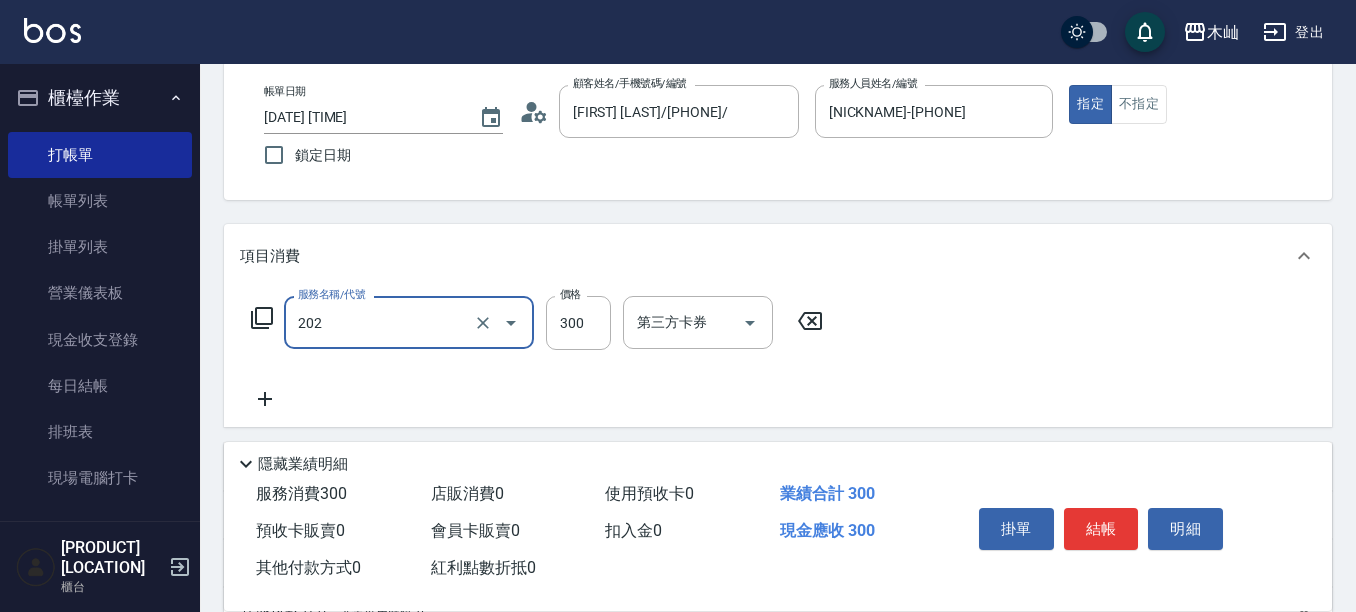 type on "單剪(202)" 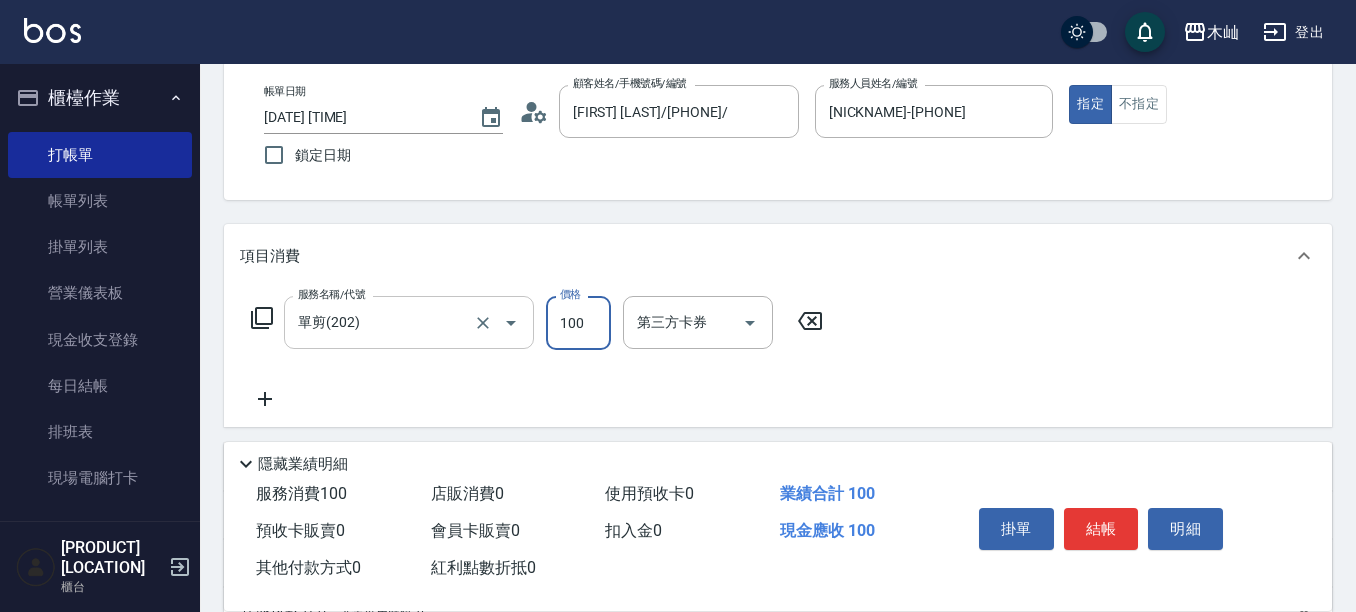 type on "100" 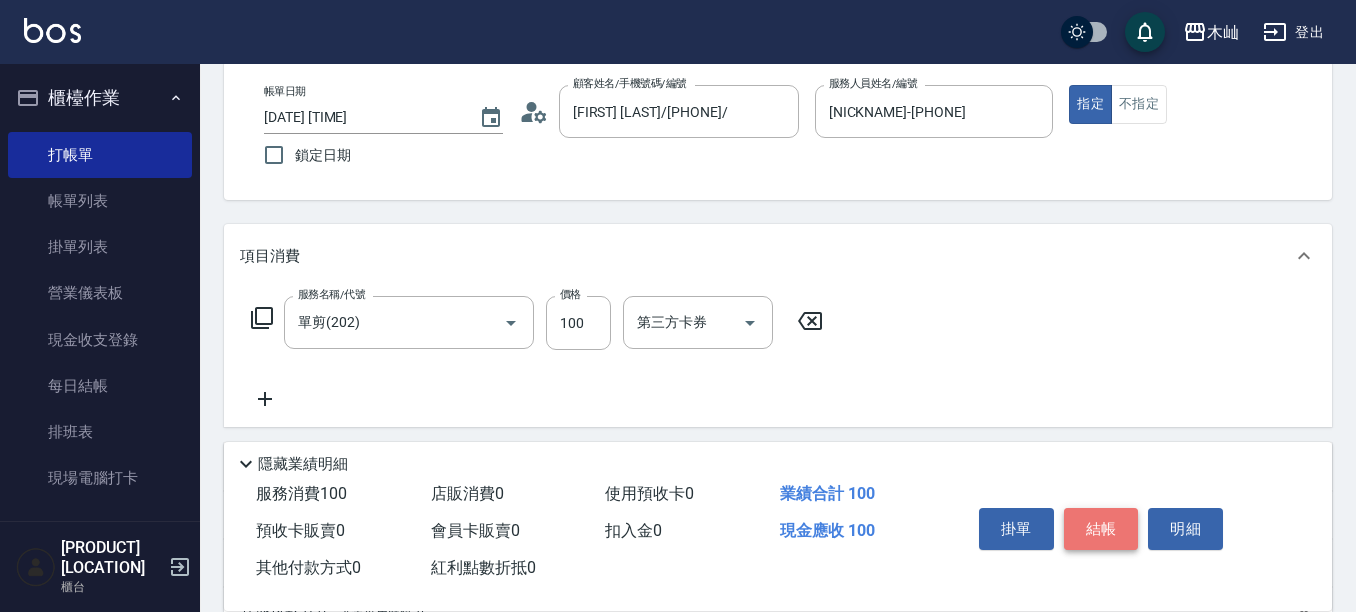 click on "結帳" at bounding box center [1101, 529] 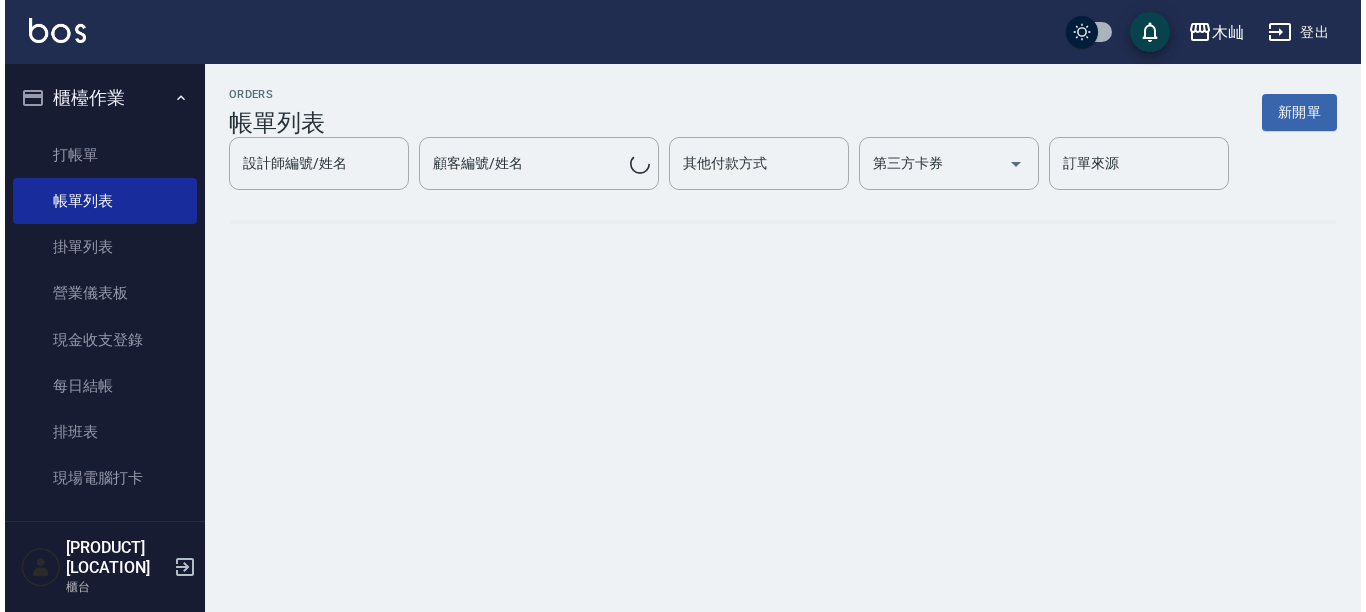 scroll, scrollTop: 0, scrollLeft: 0, axis: both 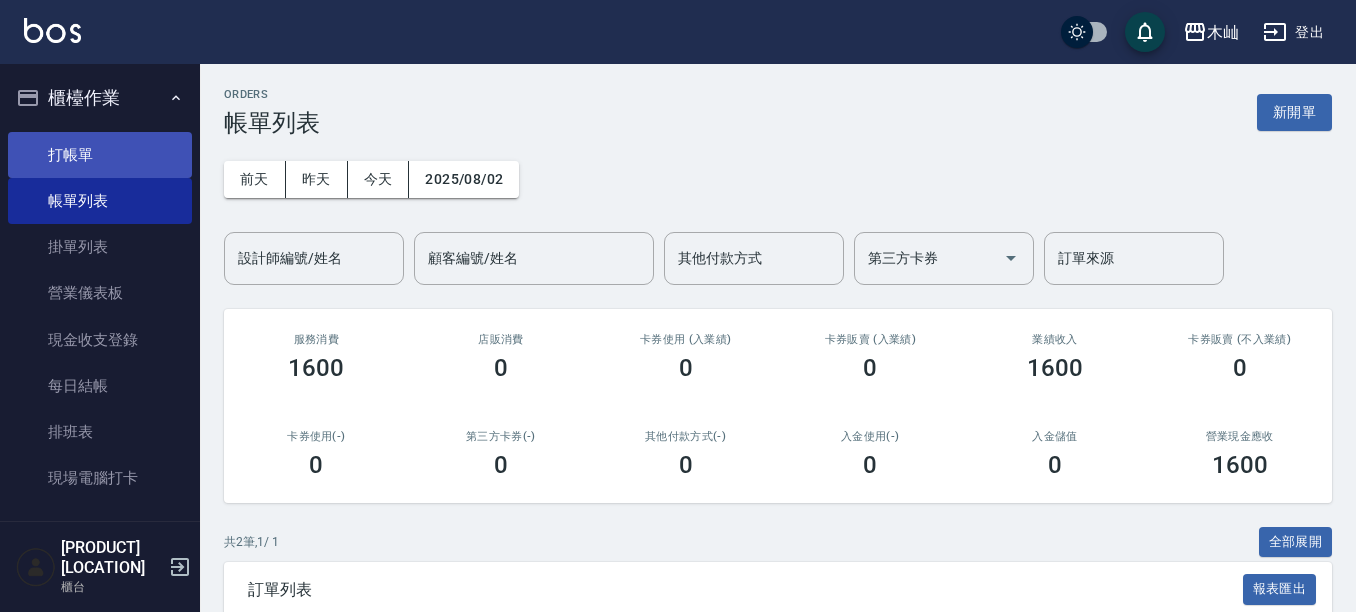 click on "打帳單" at bounding box center (100, 155) 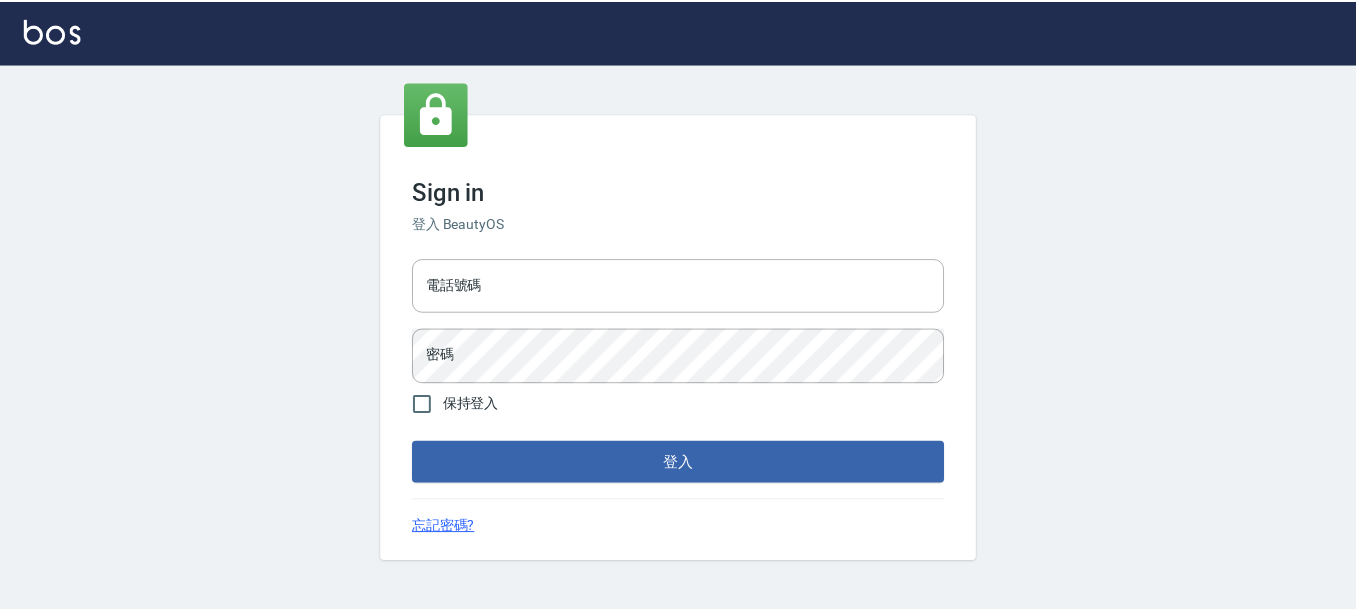 scroll, scrollTop: 0, scrollLeft: 0, axis: both 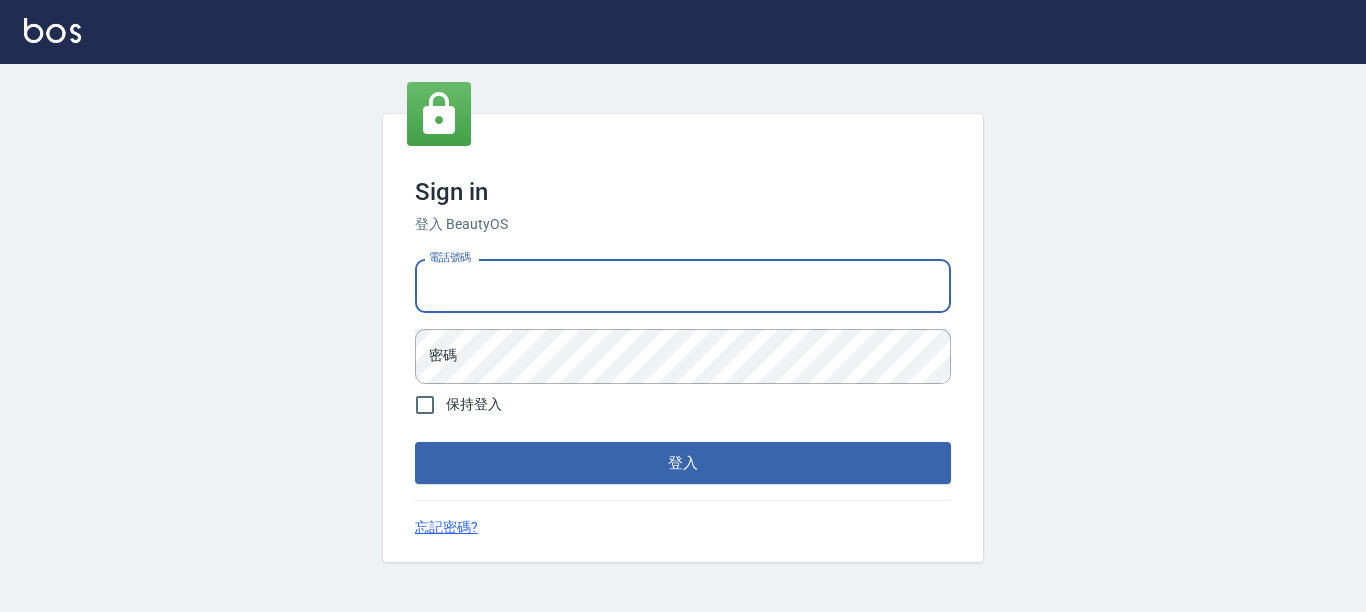 click on "電話號碼" at bounding box center [683, 286] 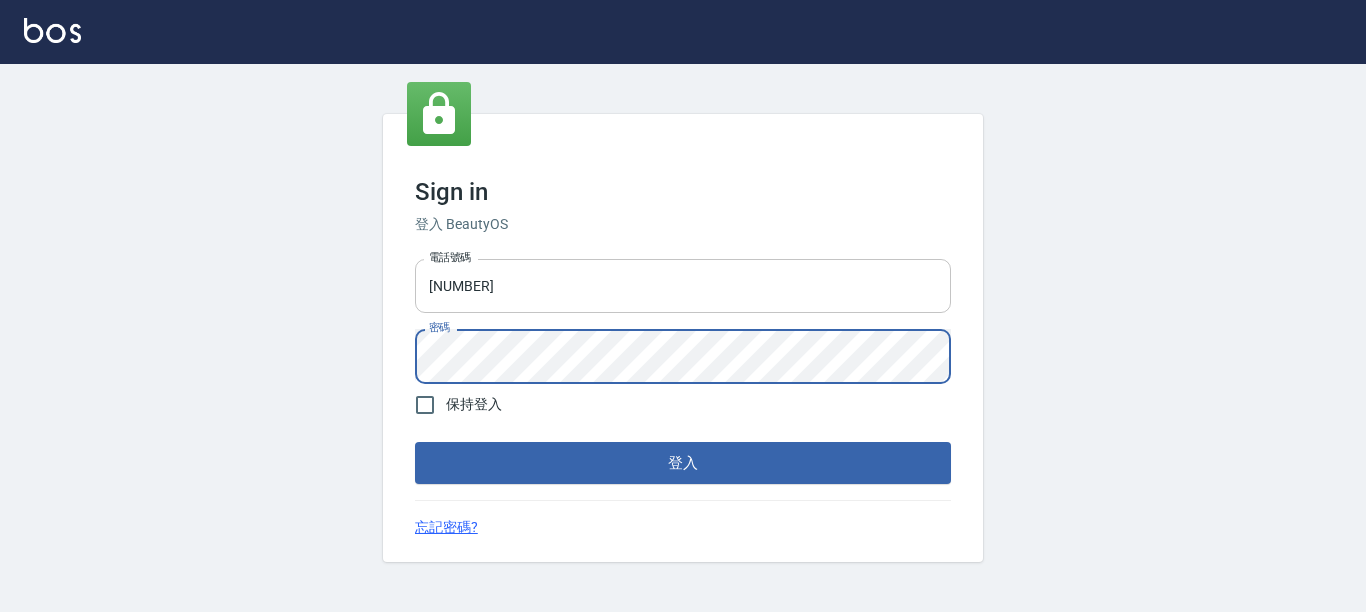 click on "登入" at bounding box center (683, 463) 